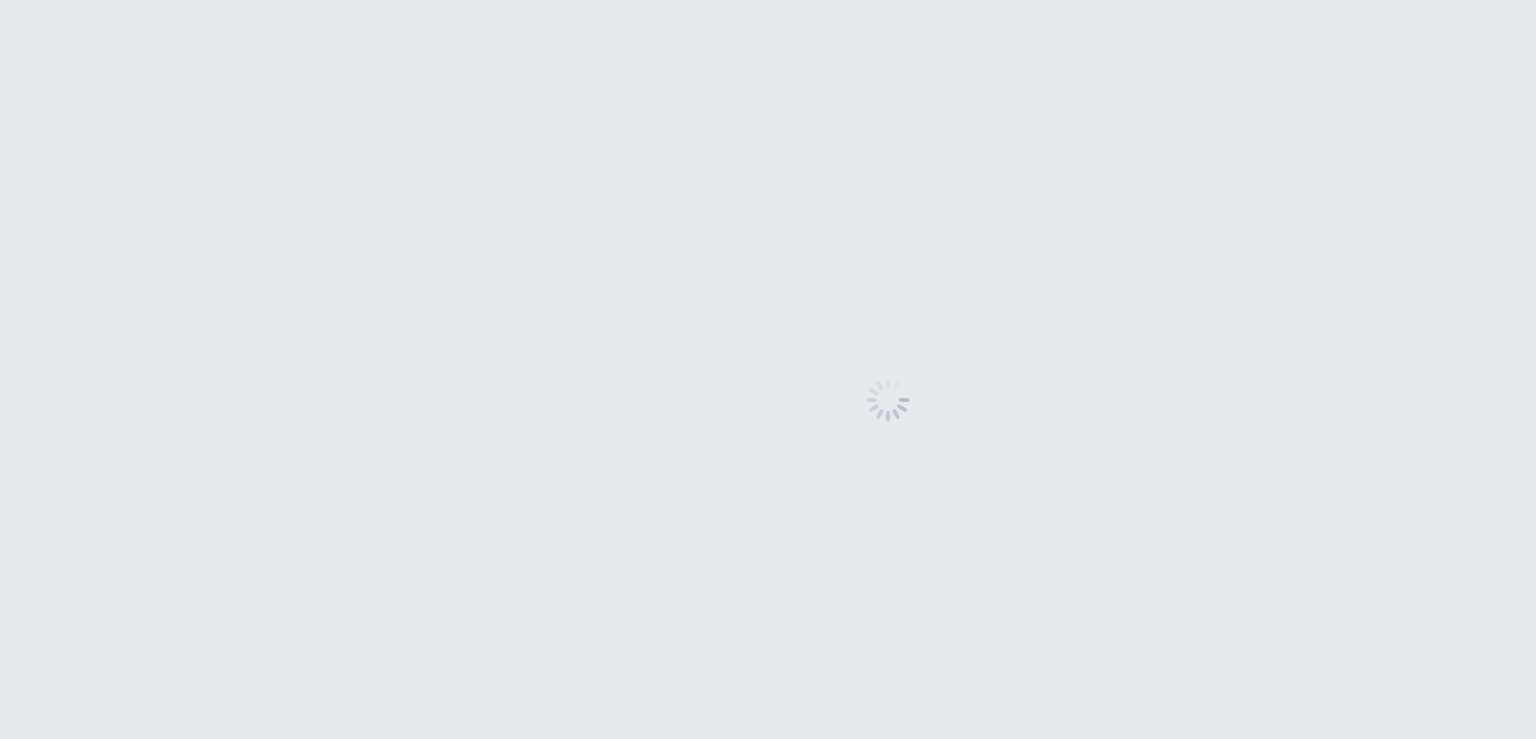scroll, scrollTop: 0, scrollLeft: 0, axis: both 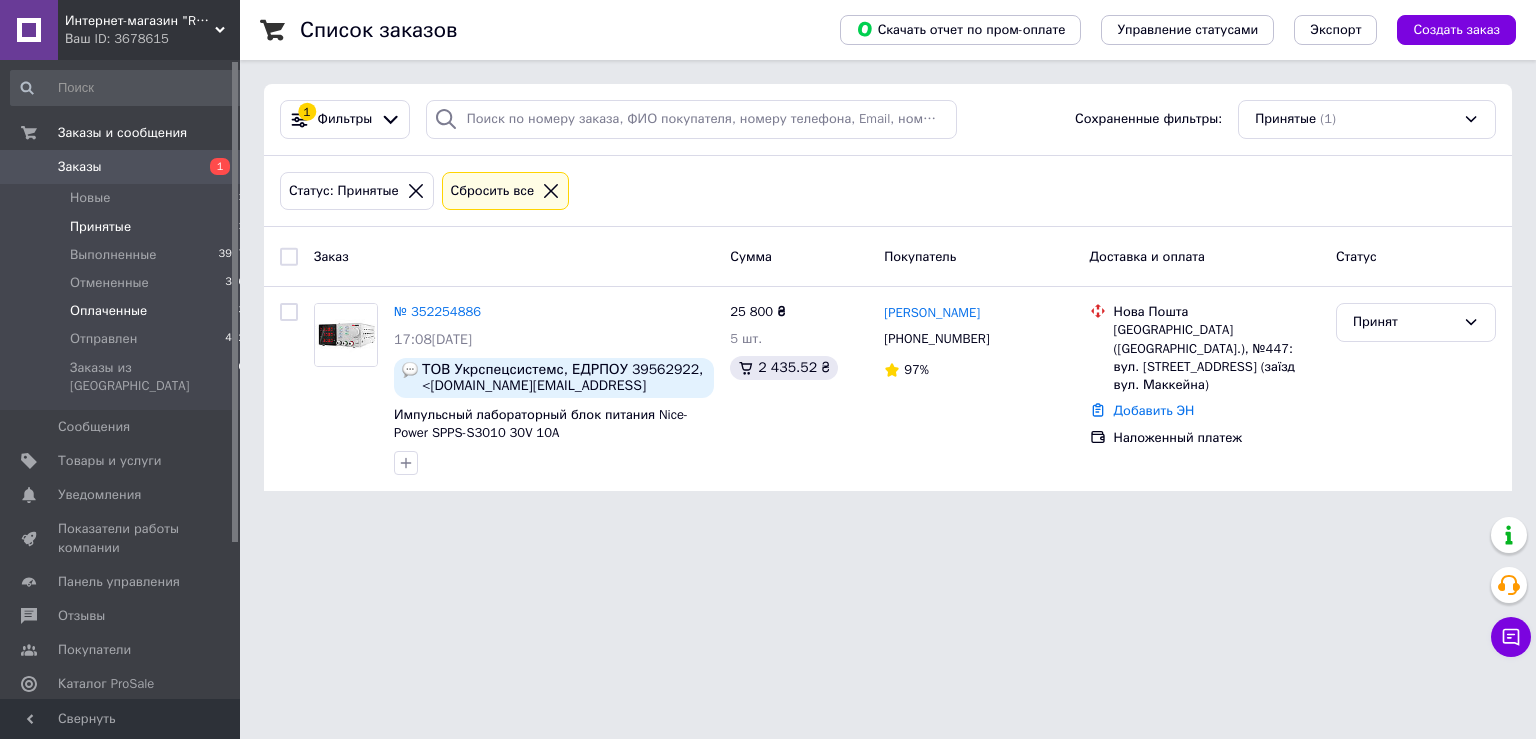 click on "Оплаченные 3" at bounding box center (128, 311) 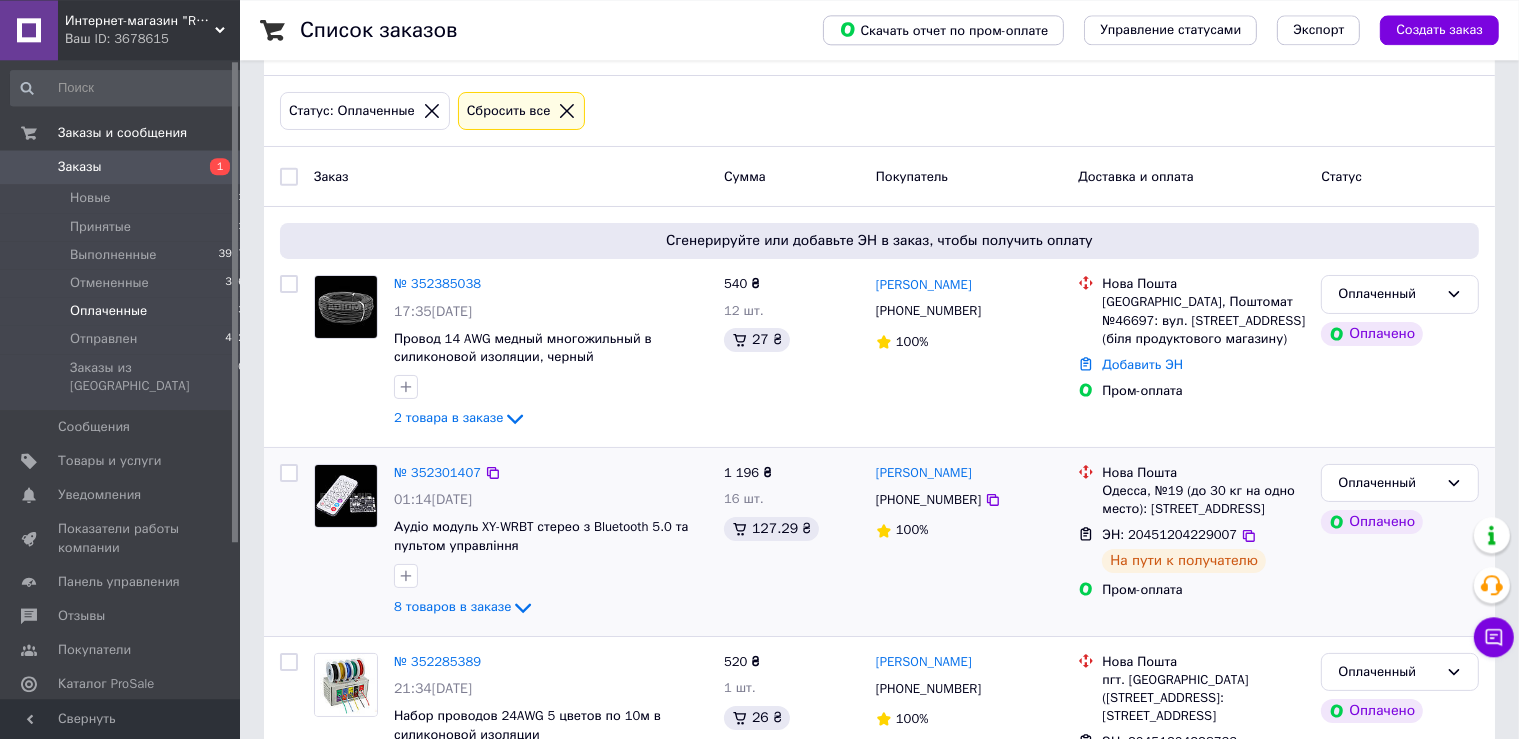 scroll, scrollTop: 204, scrollLeft: 0, axis: vertical 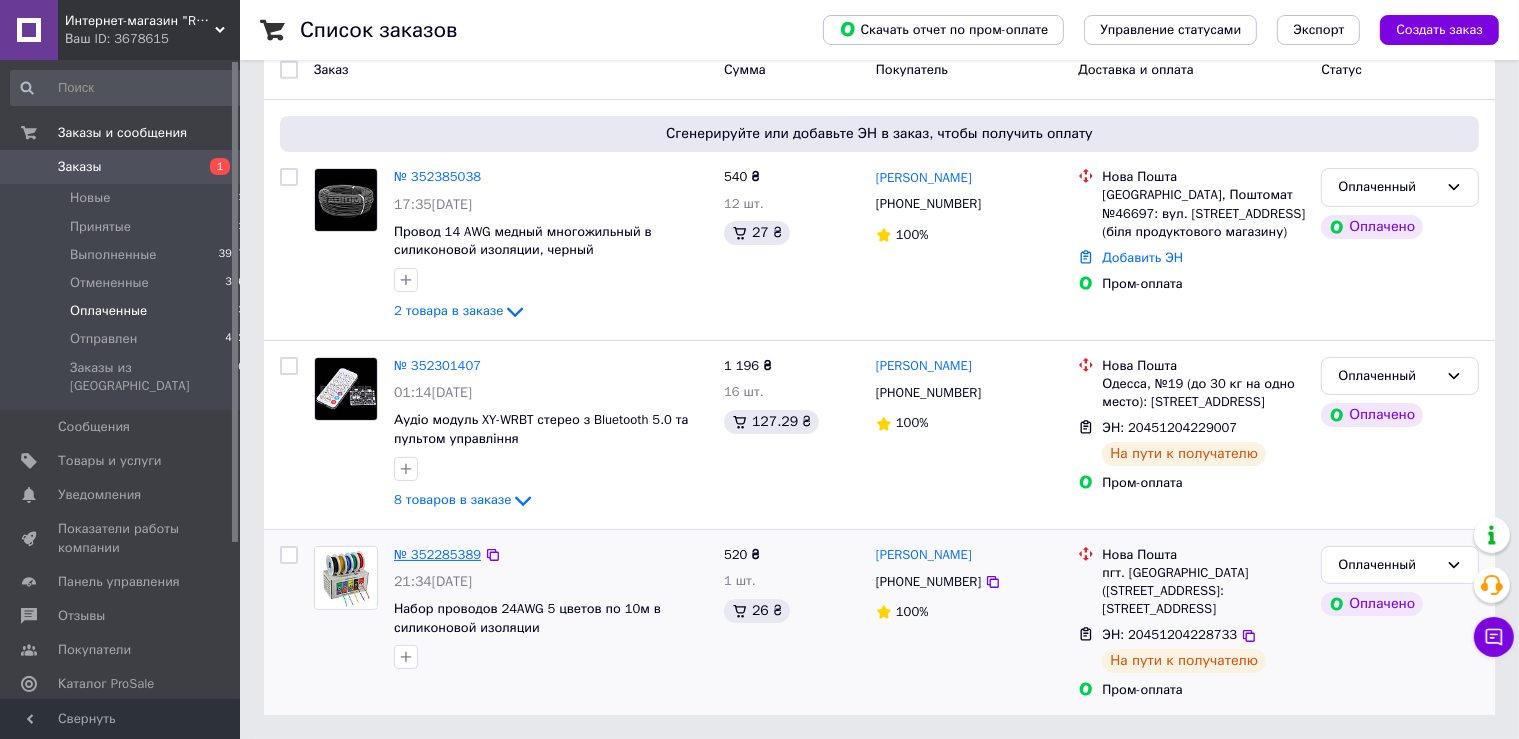 click on "№ 352285389" at bounding box center [437, 554] 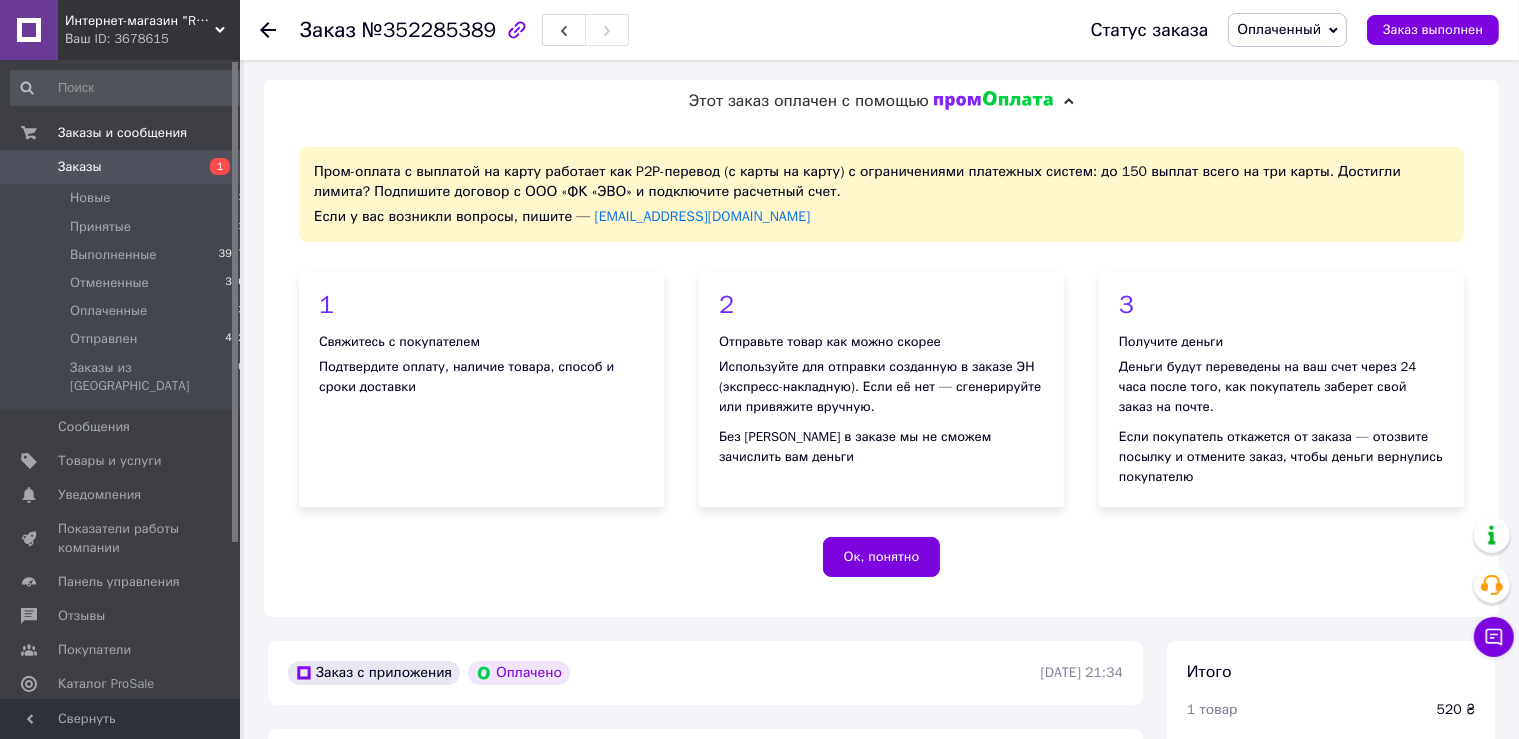 scroll, scrollTop: 422, scrollLeft: 0, axis: vertical 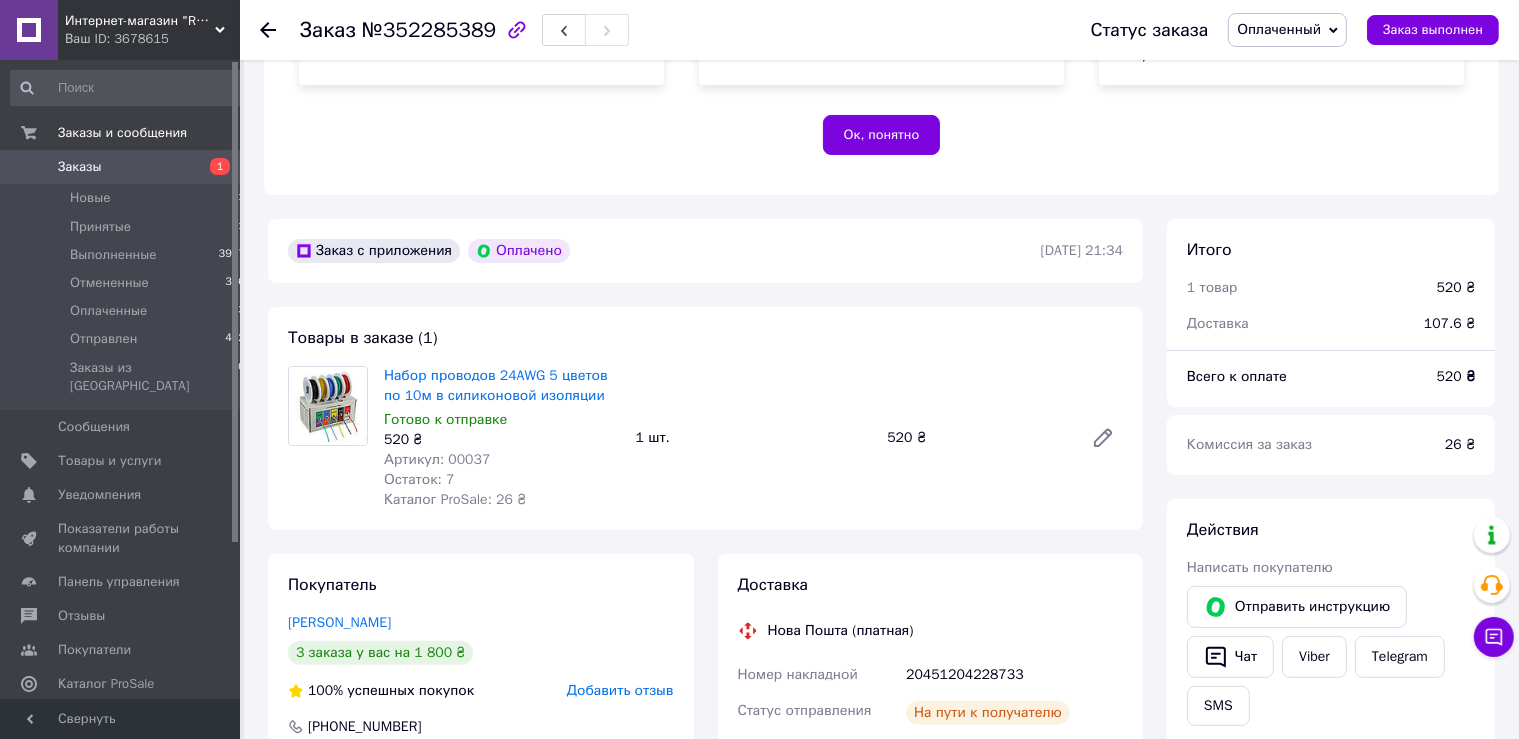 click on "№352285389" at bounding box center [429, 30] 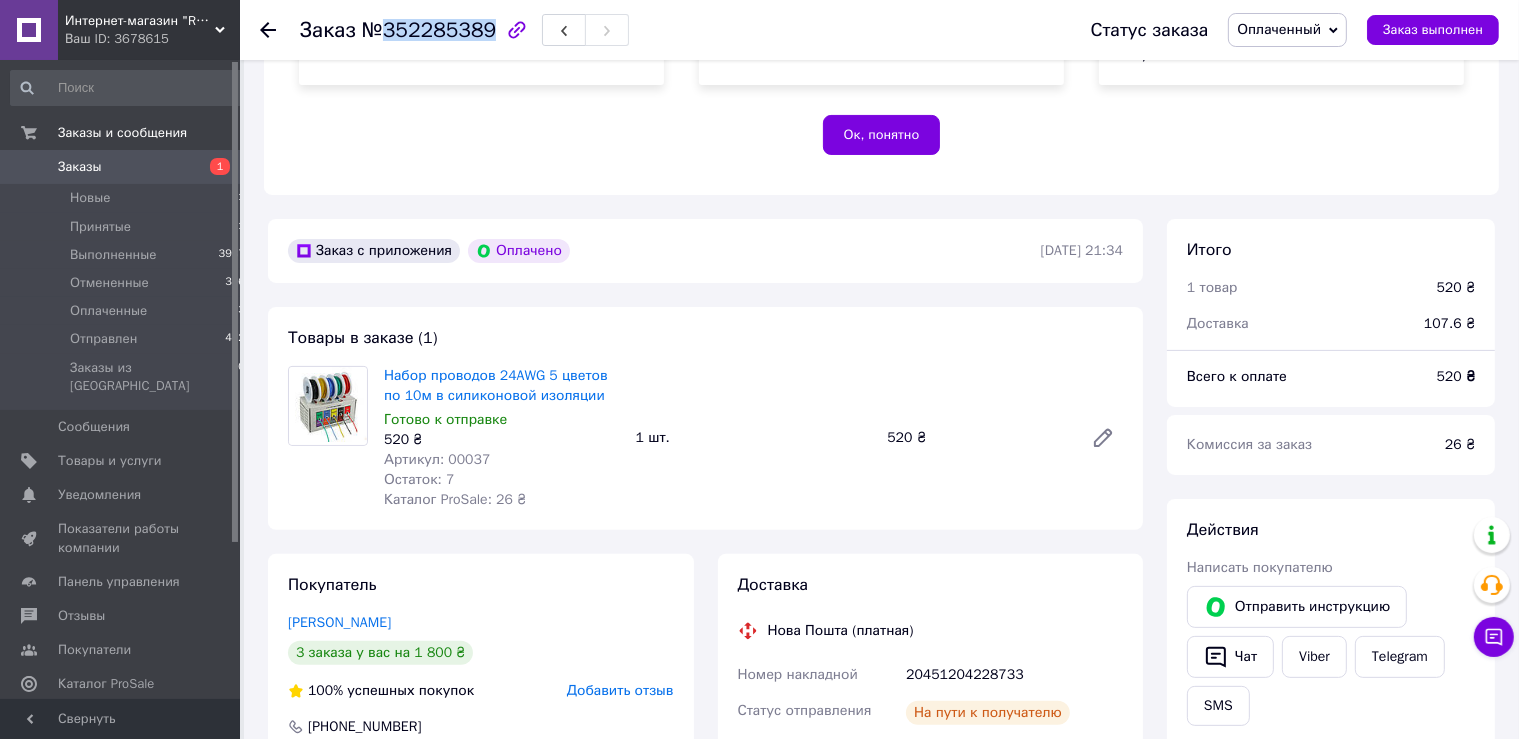click on "№352285389" at bounding box center [429, 30] 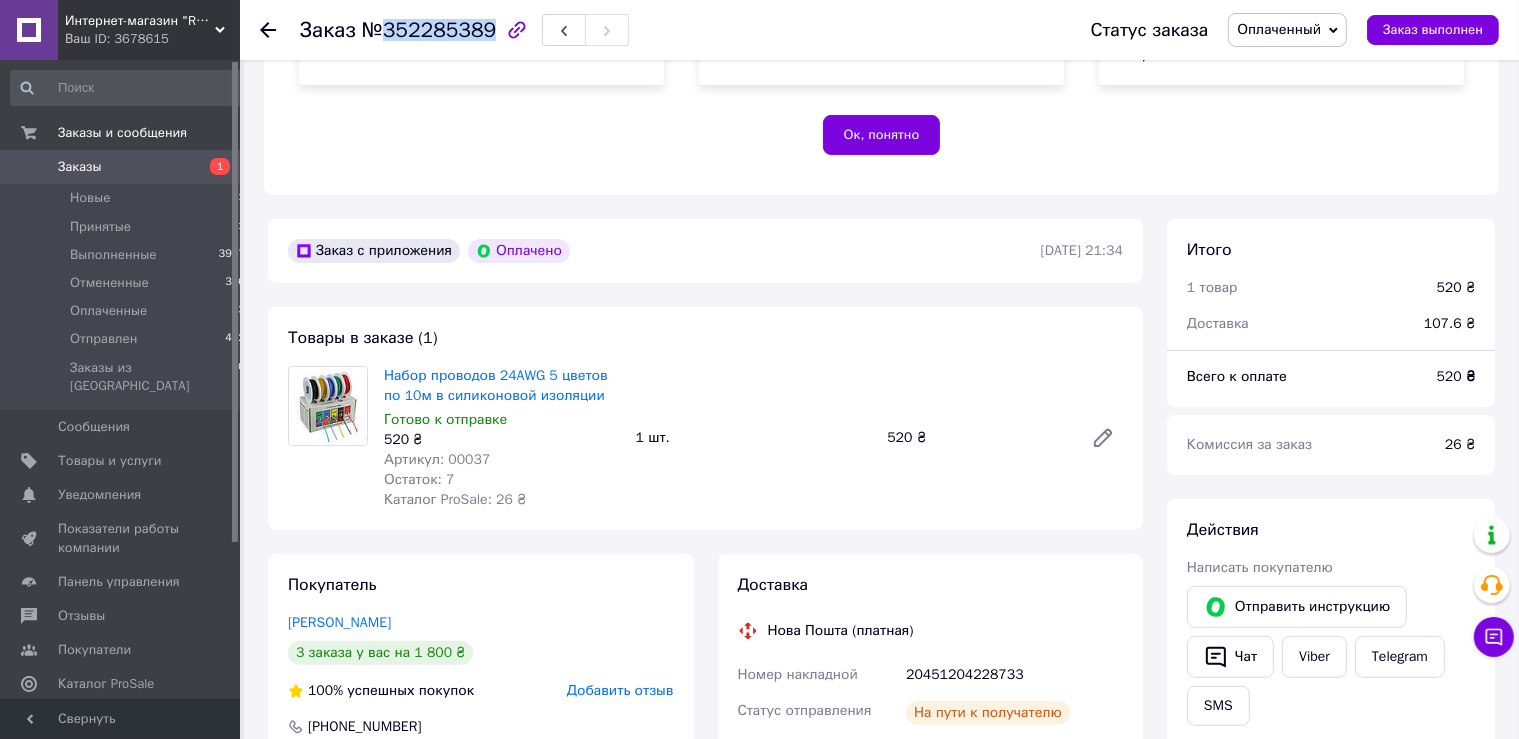 click on "20451204228733" at bounding box center [1014, 675] 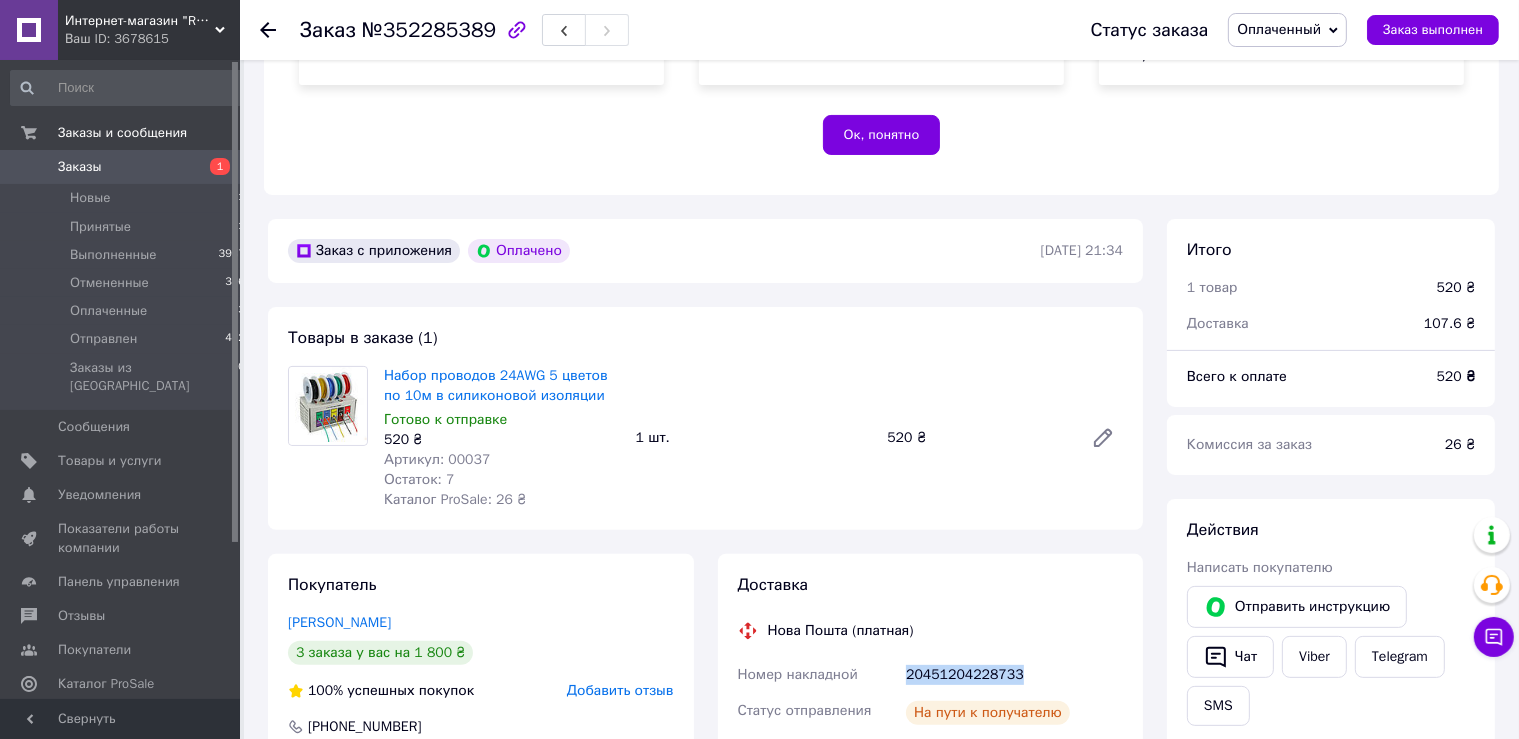 click on "20451204228733" at bounding box center (1014, 675) 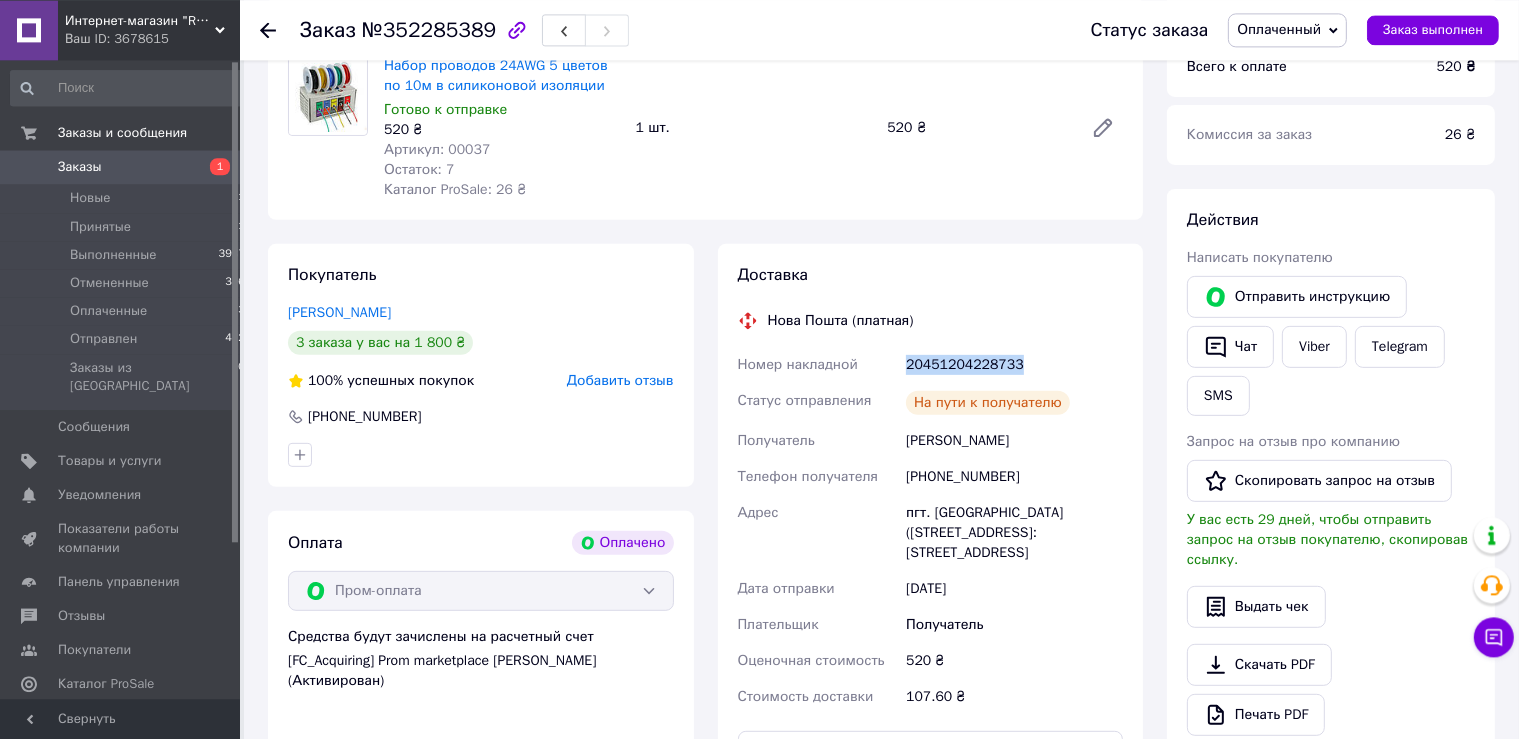 scroll, scrollTop: 739, scrollLeft: 0, axis: vertical 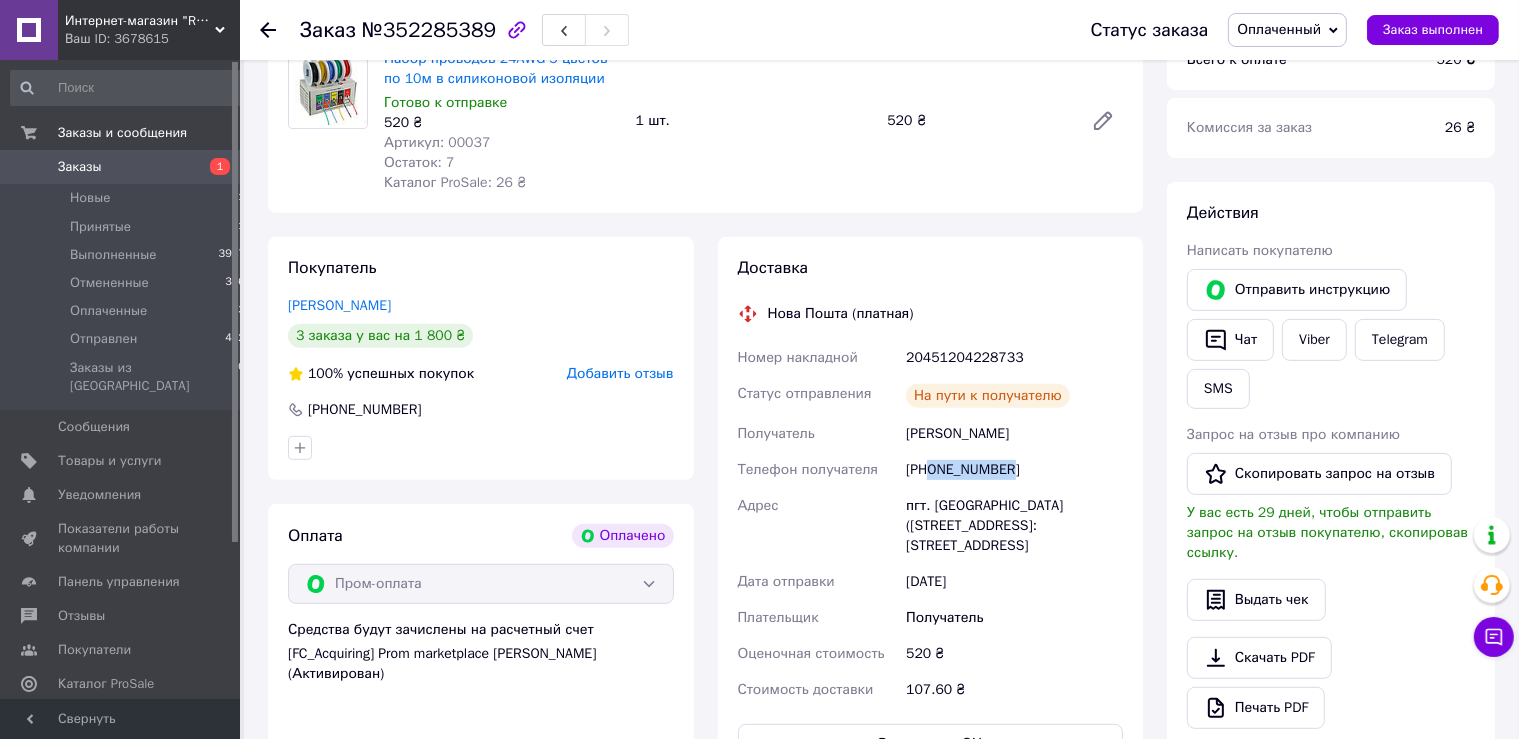 drag, startPoint x: 1006, startPoint y: 474, endPoint x: 932, endPoint y: 482, distance: 74.431175 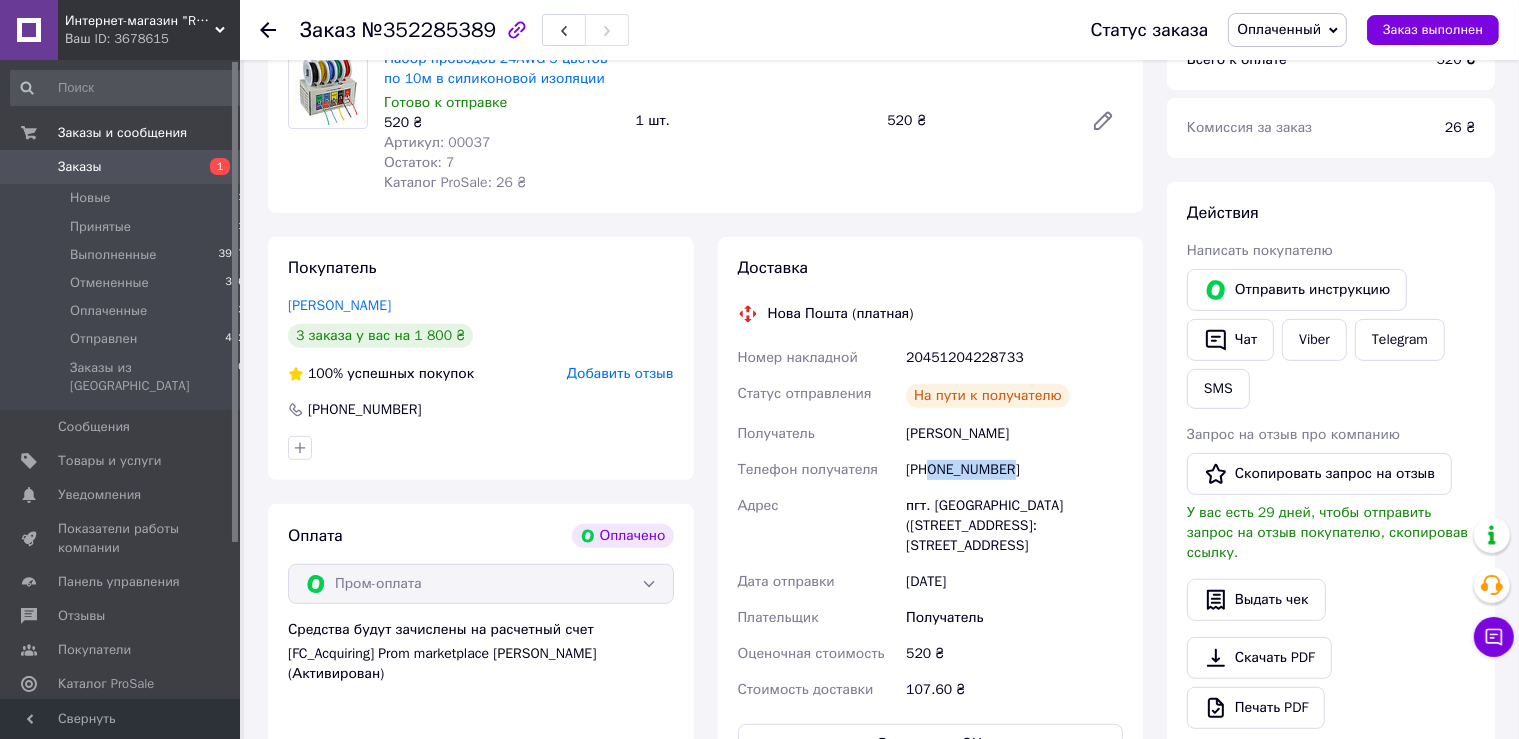click on "Оплаченный" at bounding box center [1287, 30] 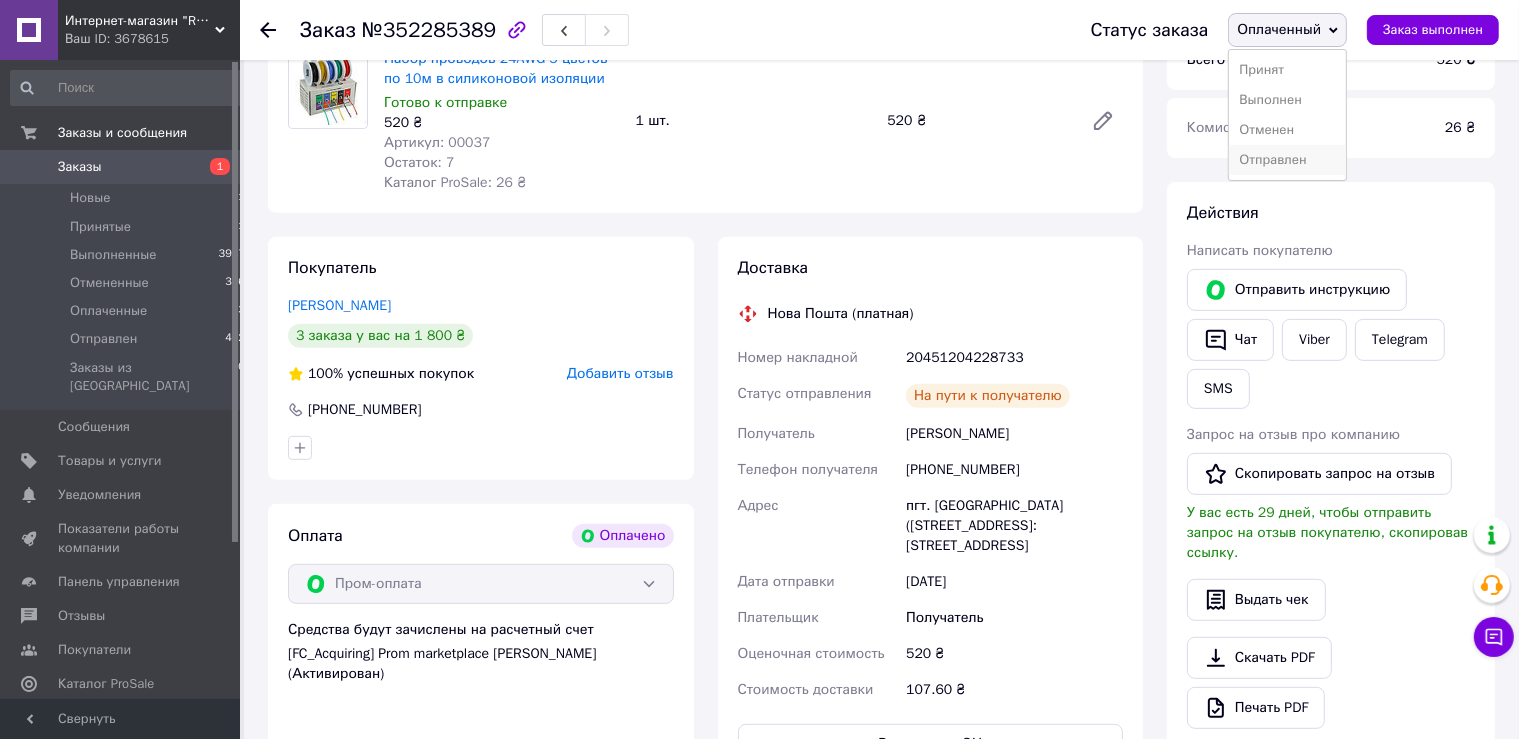 click on "Отправлен" at bounding box center [1287, 160] 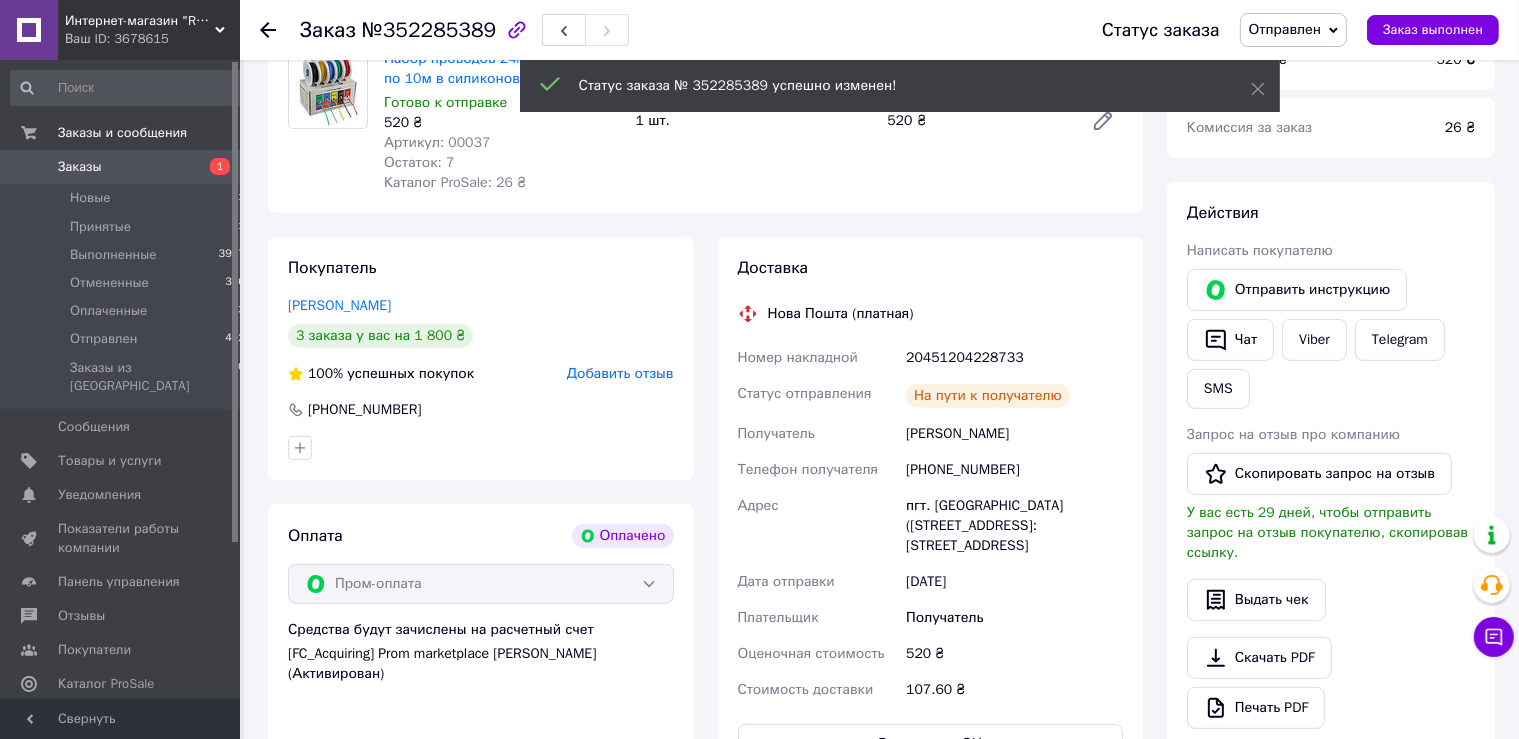 click 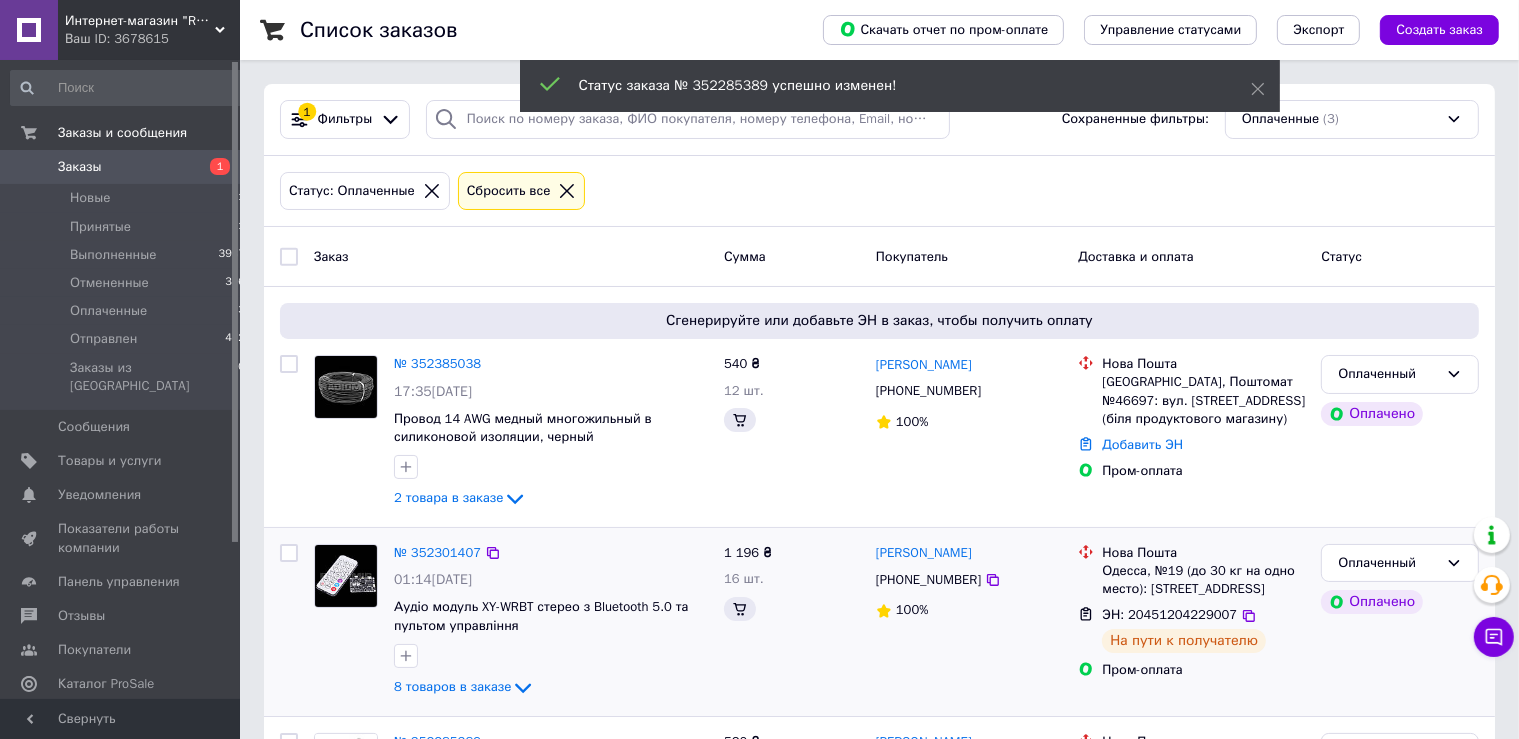 scroll, scrollTop: 204, scrollLeft: 0, axis: vertical 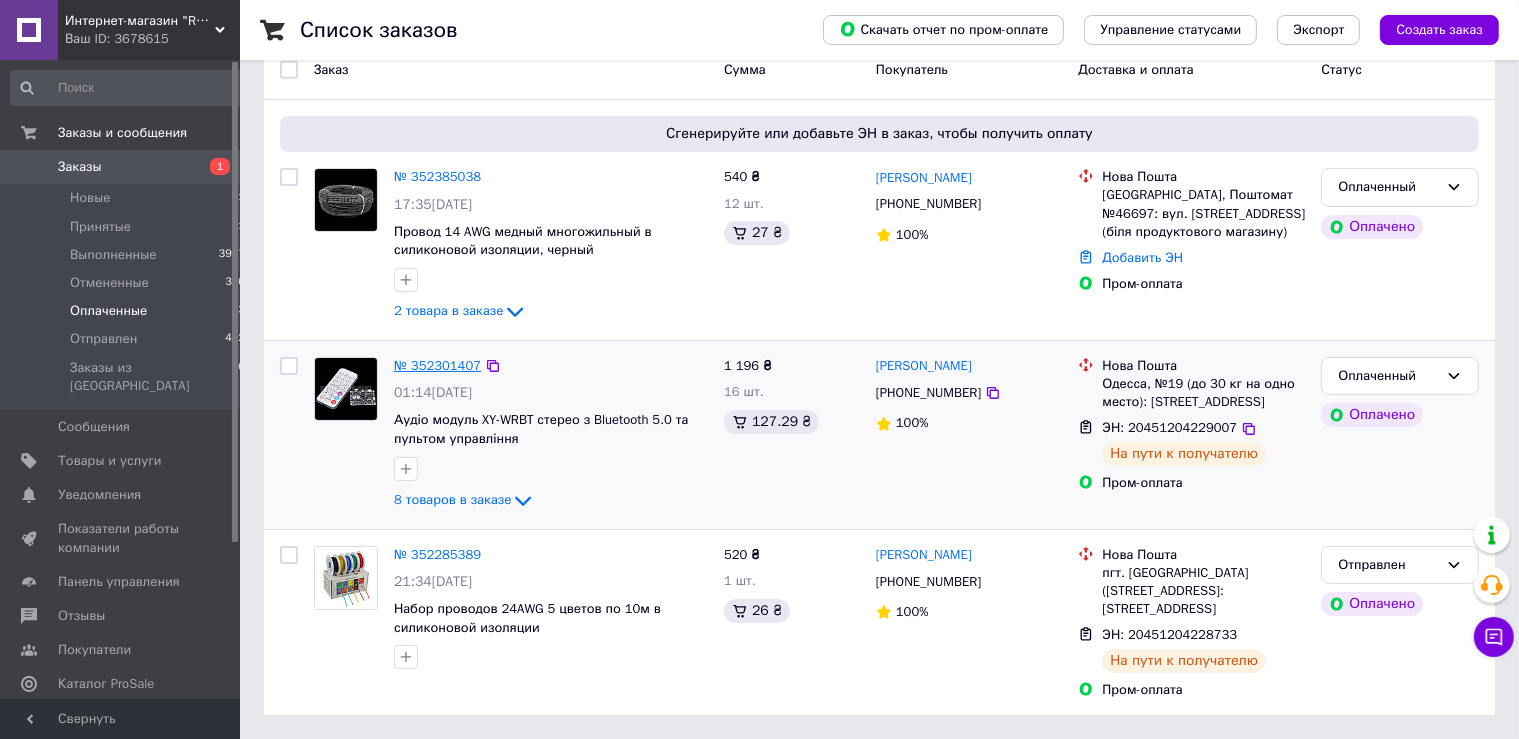 click on "№ 352301407" at bounding box center [437, 365] 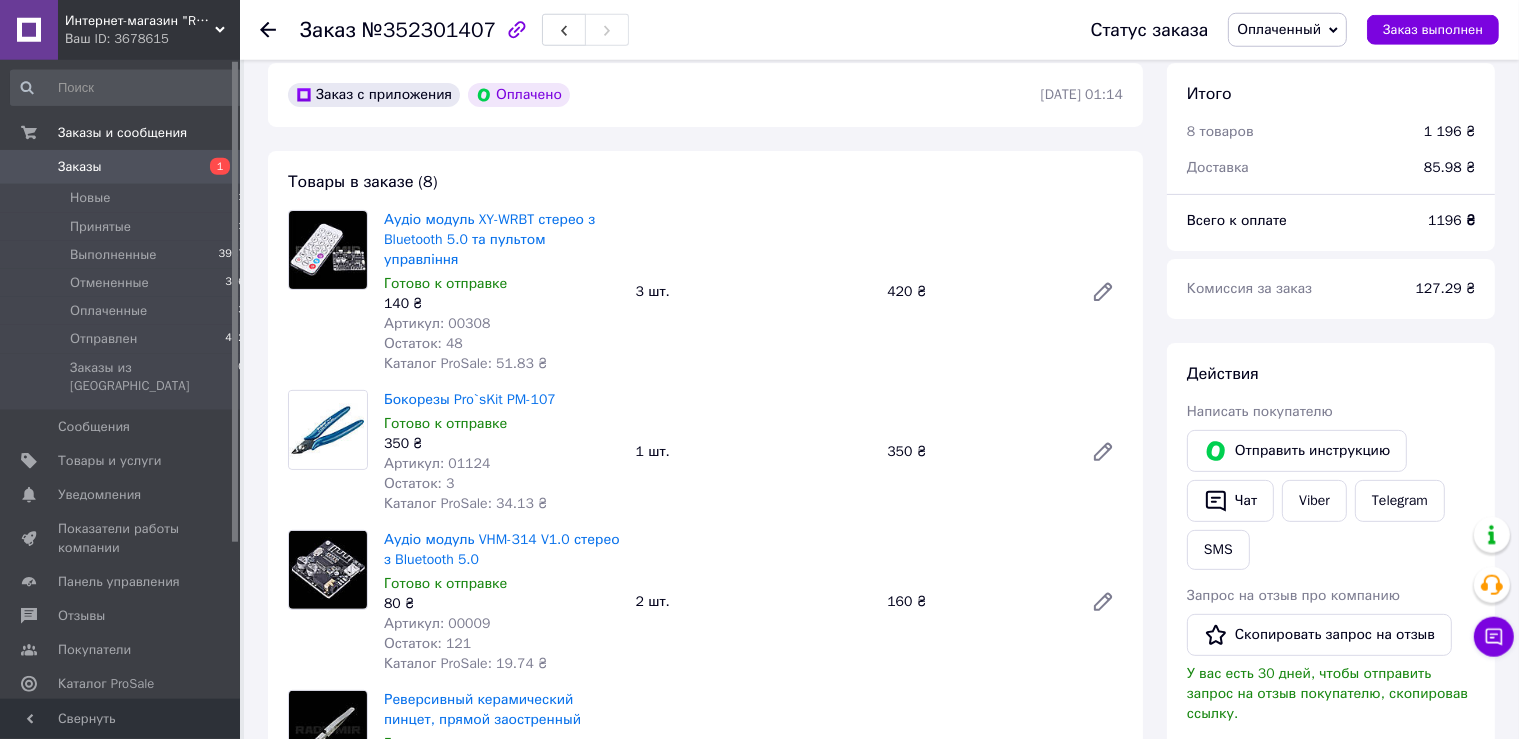 scroll, scrollTop: 597, scrollLeft: 0, axis: vertical 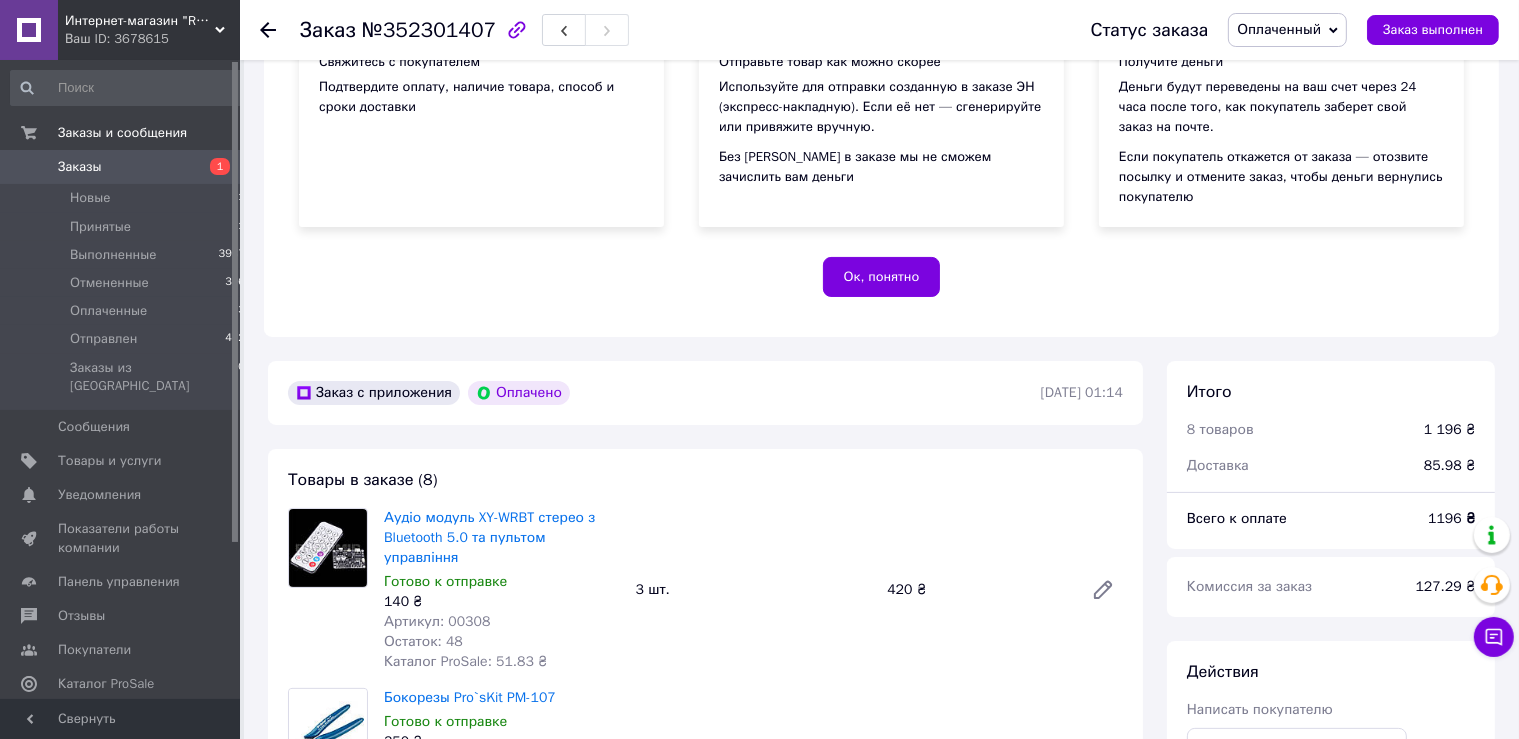 click on "№352301407" at bounding box center [429, 30] 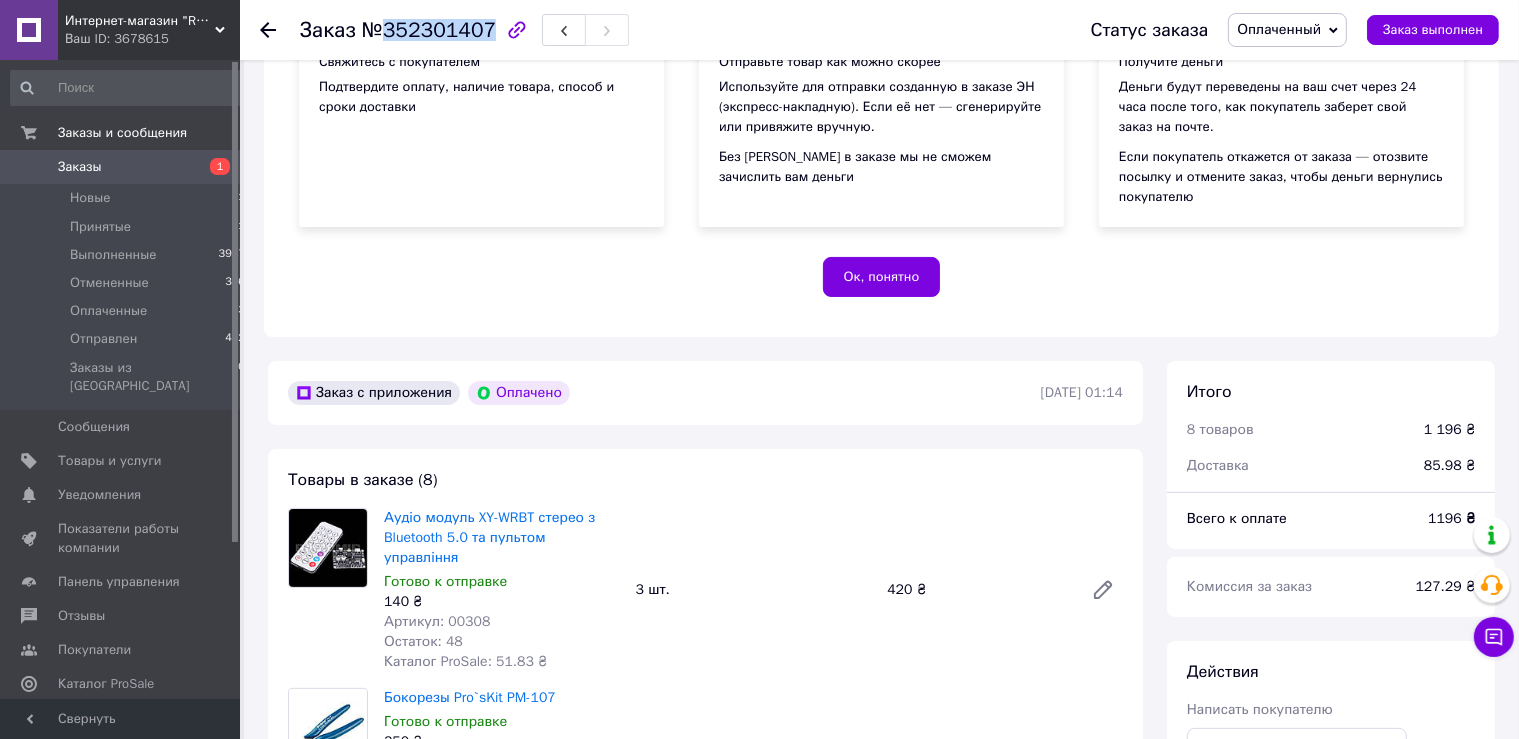 click on "№352301407" at bounding box center (429, 30) 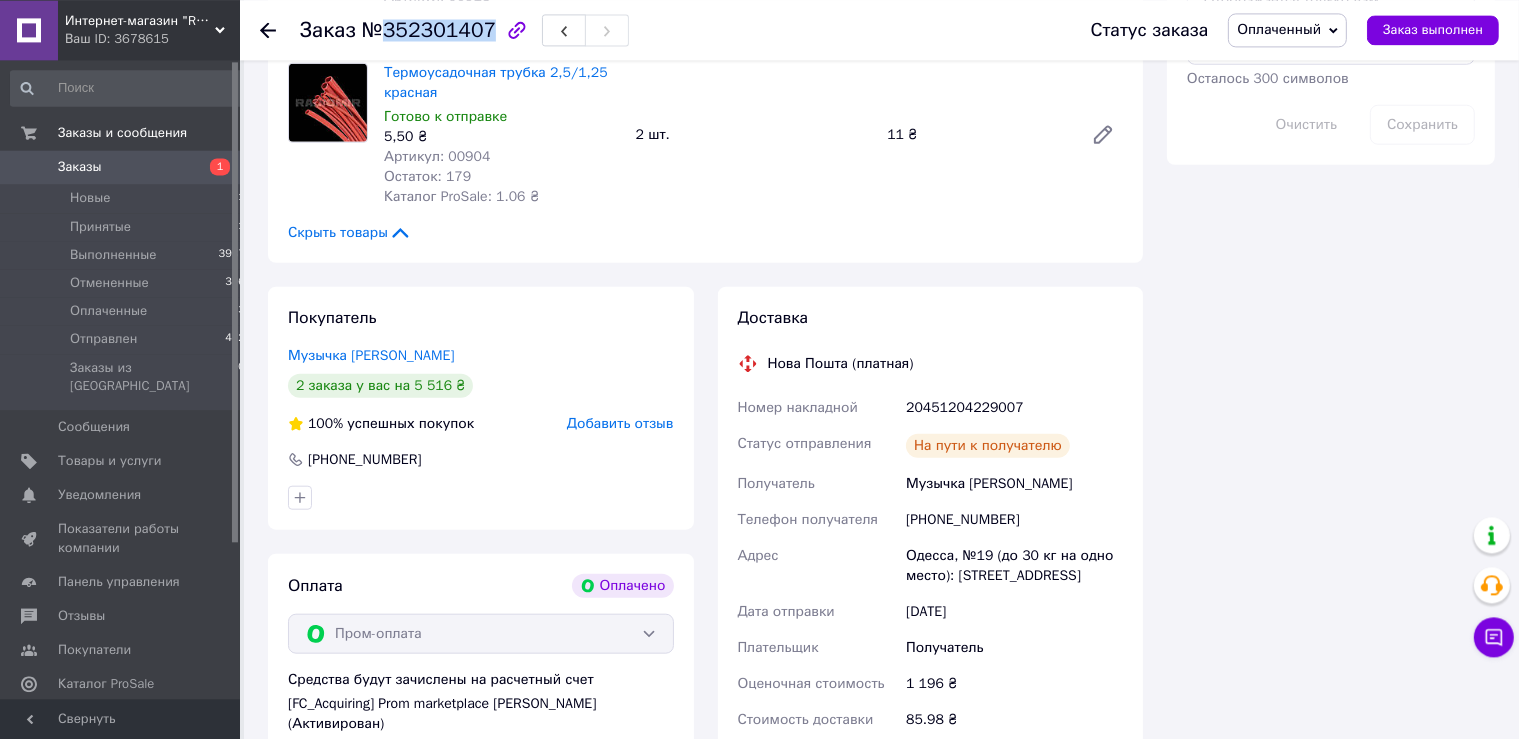 scroll, scrollTop: 1864, scrollLeft: 0, axis: vertical 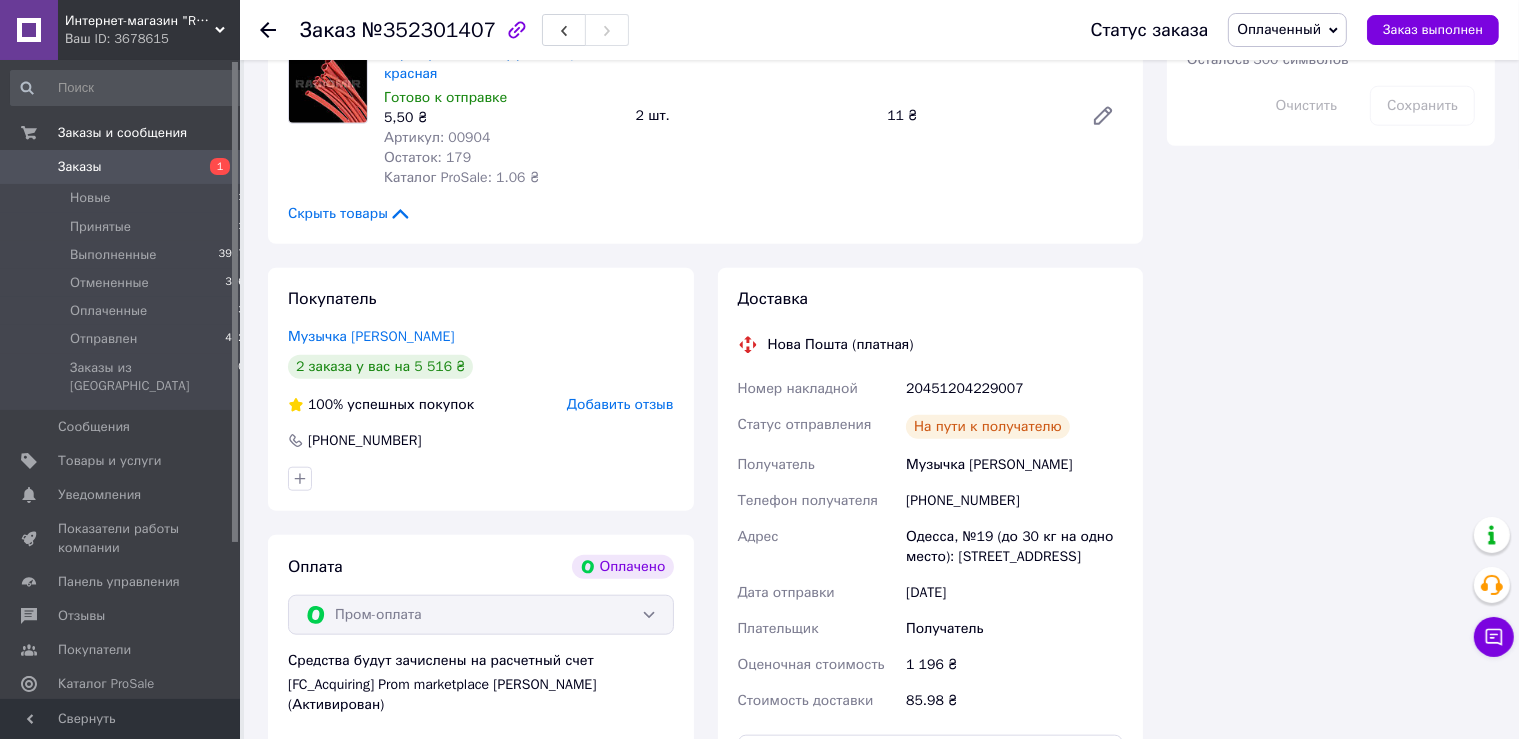 click on "20451204229007" at bounding box center [1014, 389] 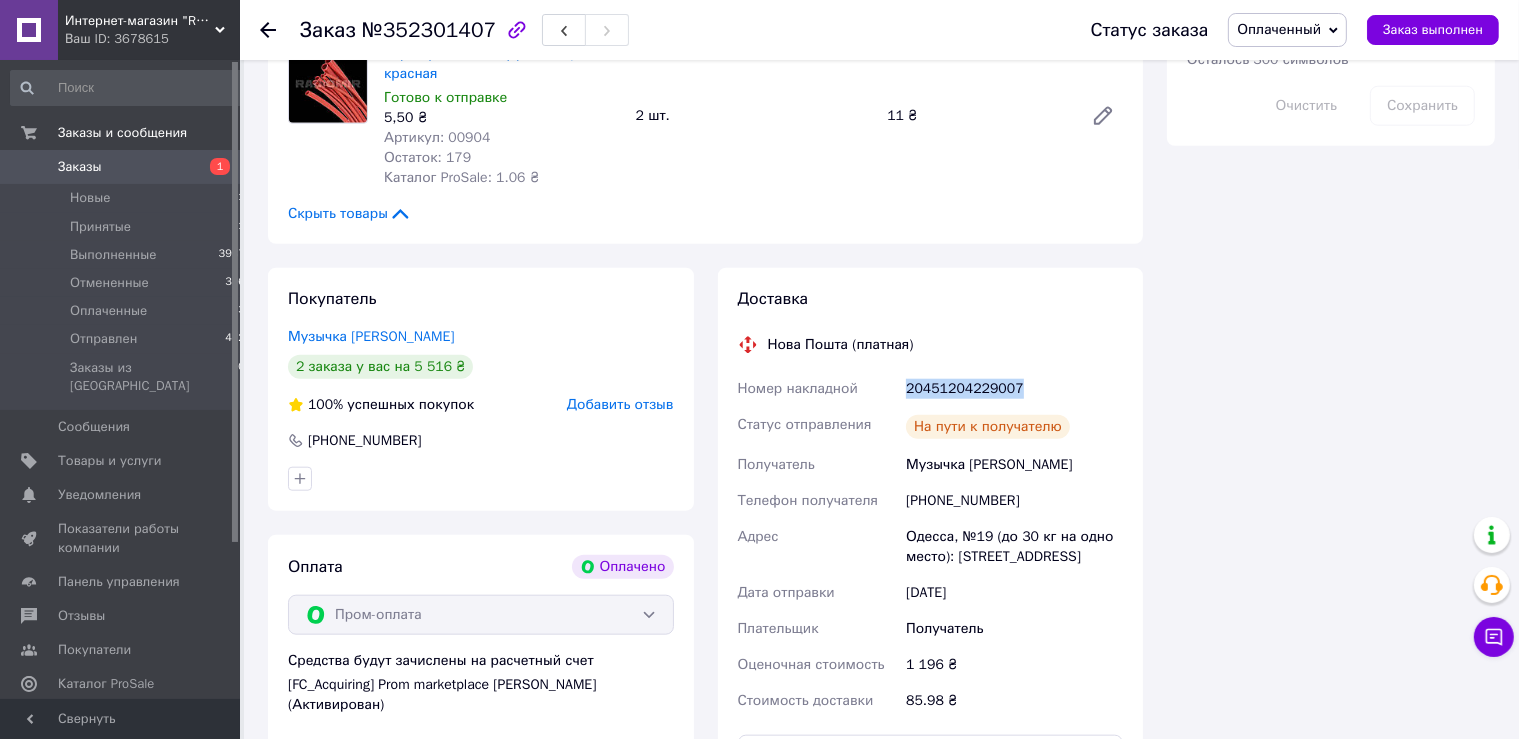 click on "20451204229007" at bounding box center [1014, 389] 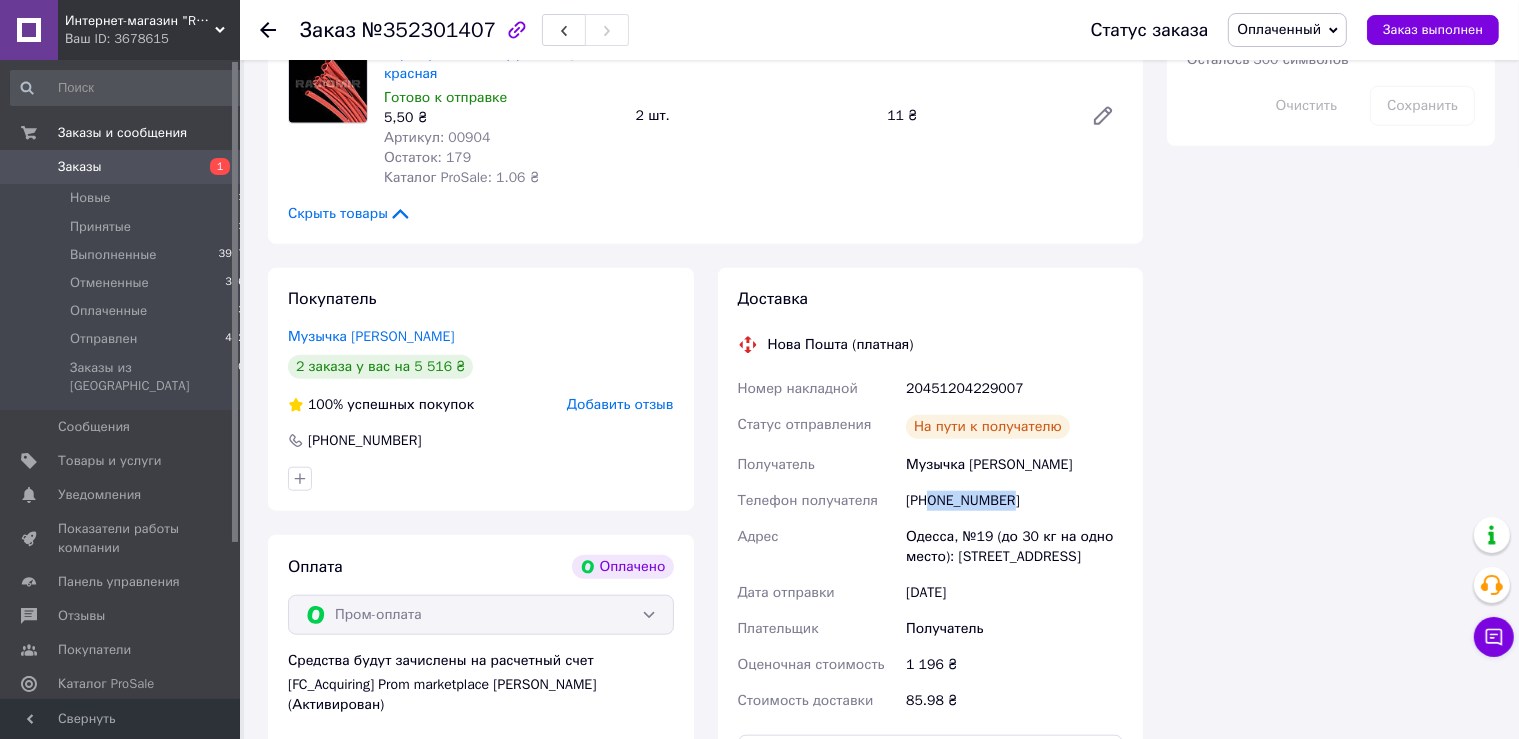 drag, startPoint x: 1010, startPoint y: 485, endPoint x: 928, endPoint y: 494, distance: 82.492424 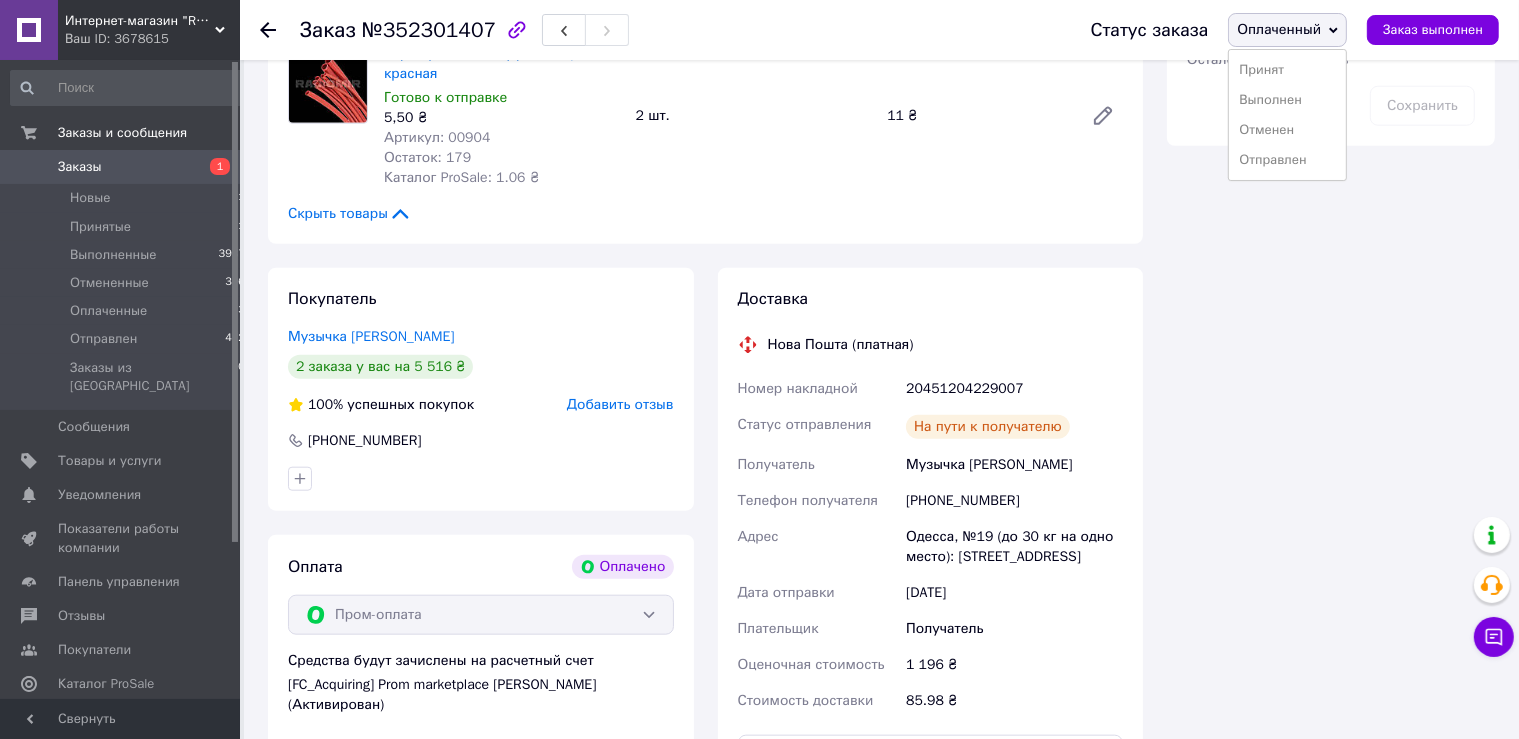 drag, startPoint x: 1271, startPoint y: 159, endPoint x: 1258, endPoint y: 170, distance: 17.029387 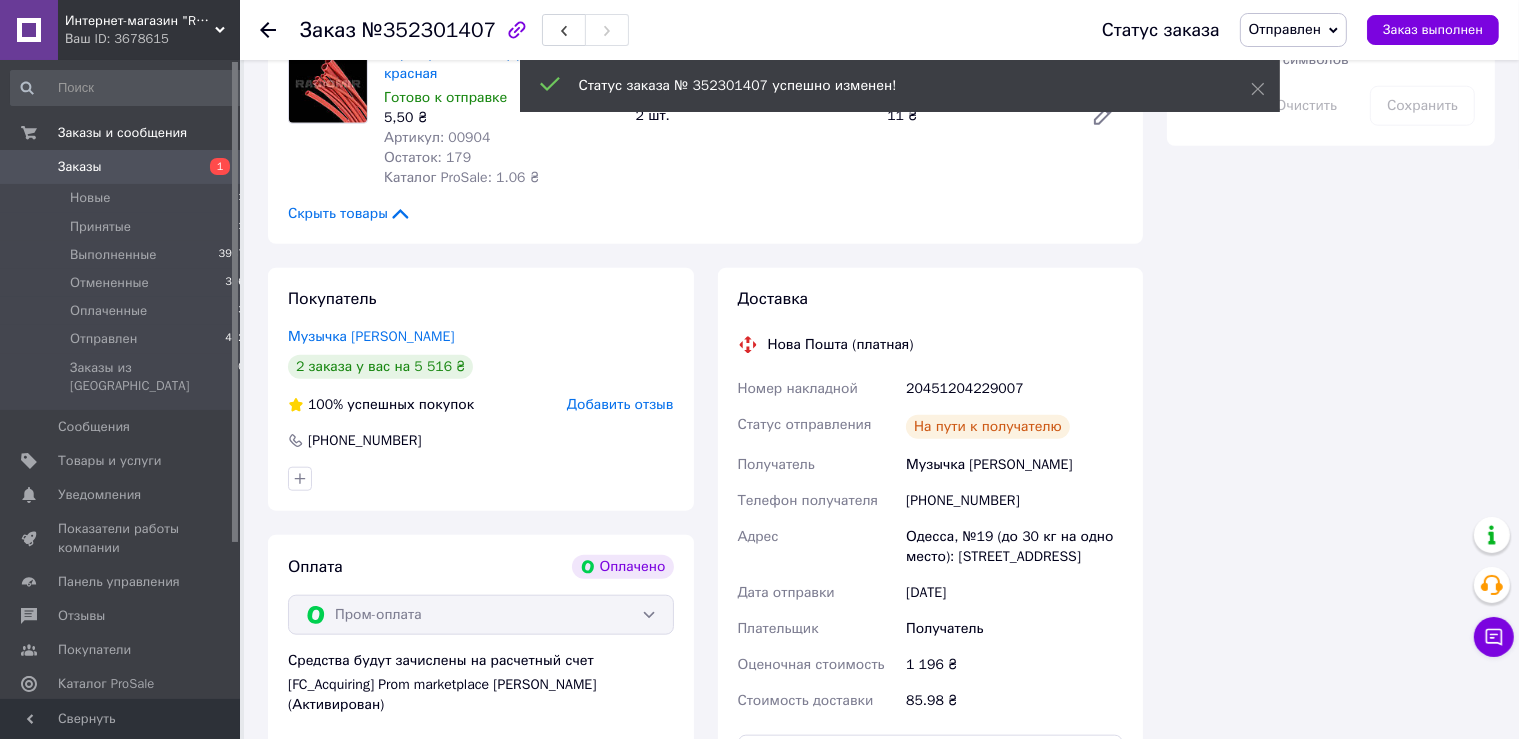 click 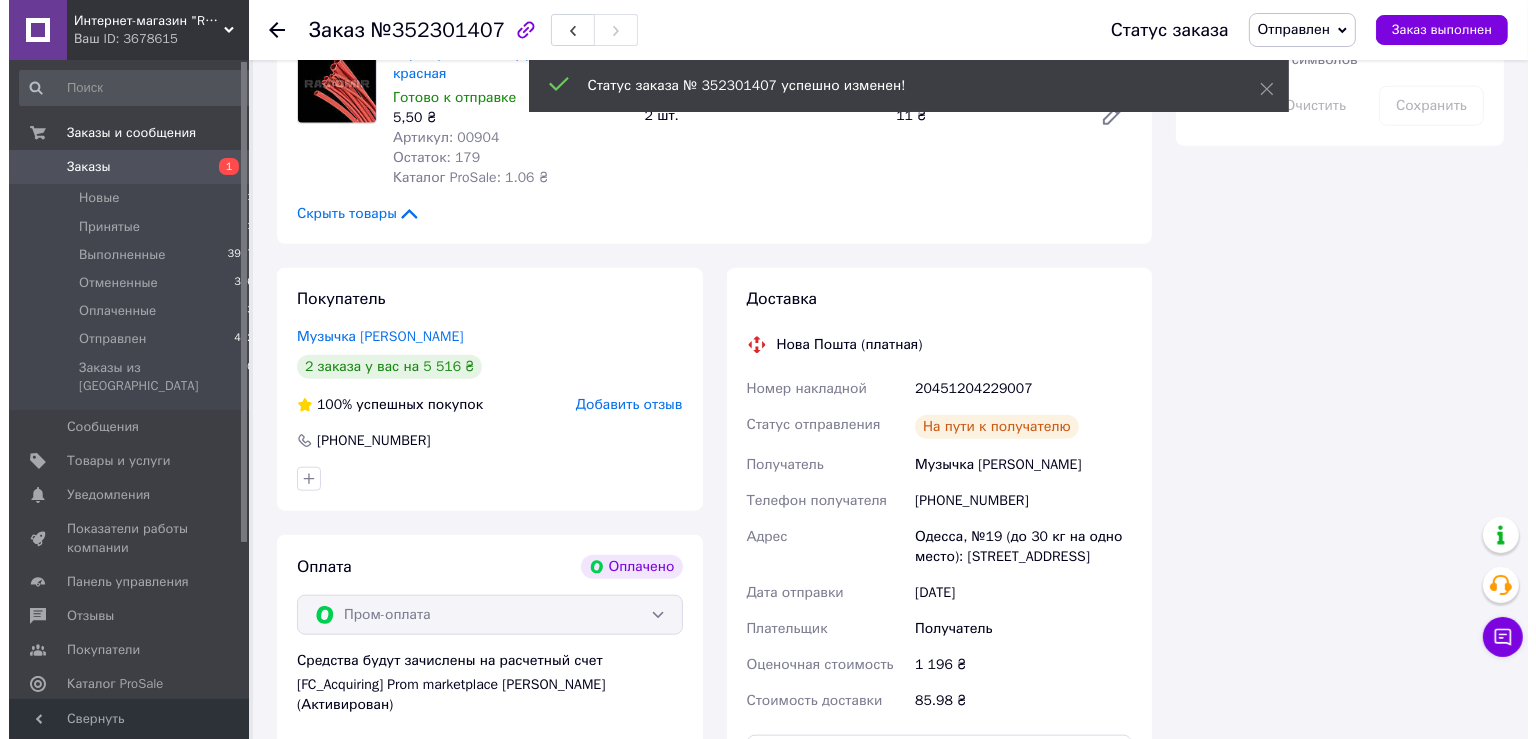 scroll, scrollTop: 0, scrollLeft: 0, axis: both 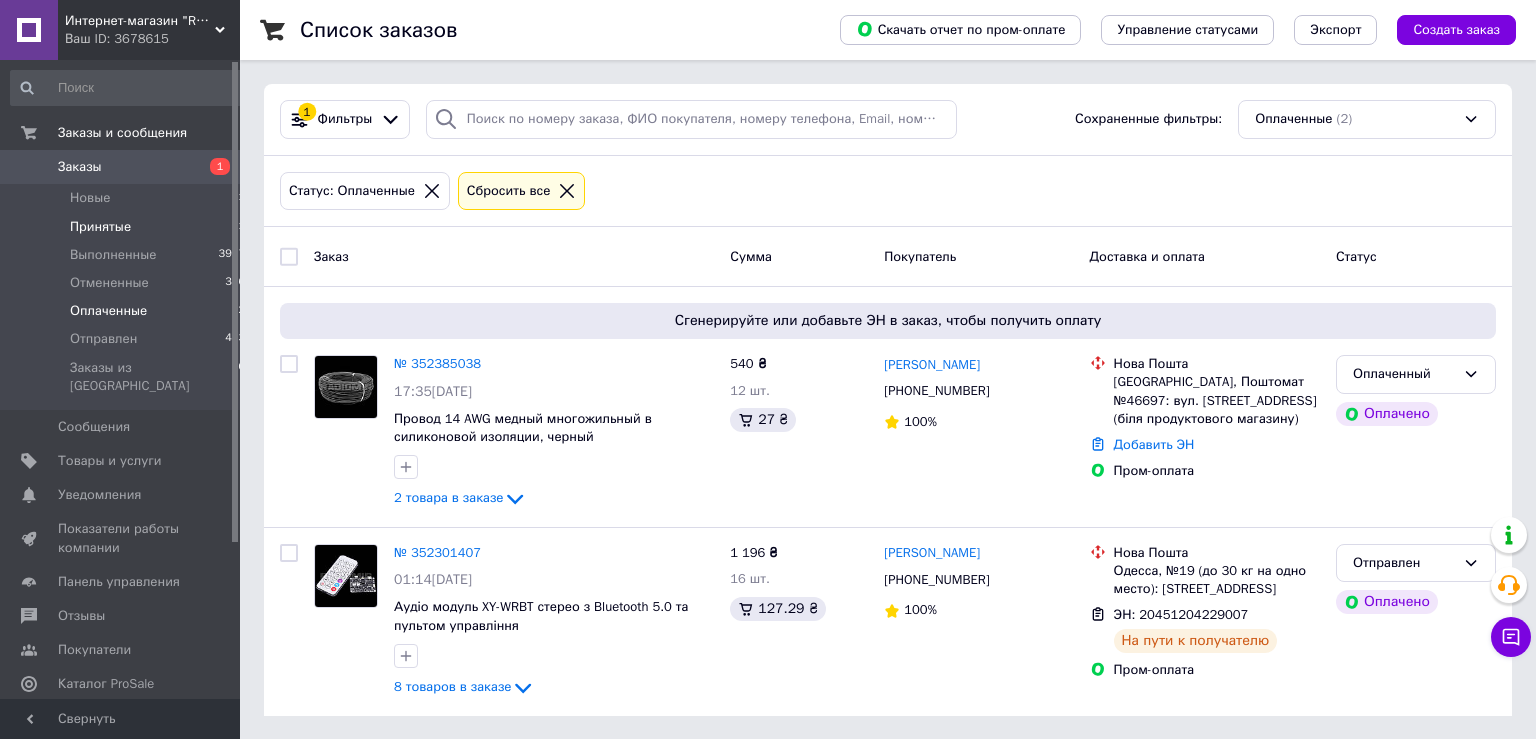 click on "Принятые 1" at bounding box center [128, 227] 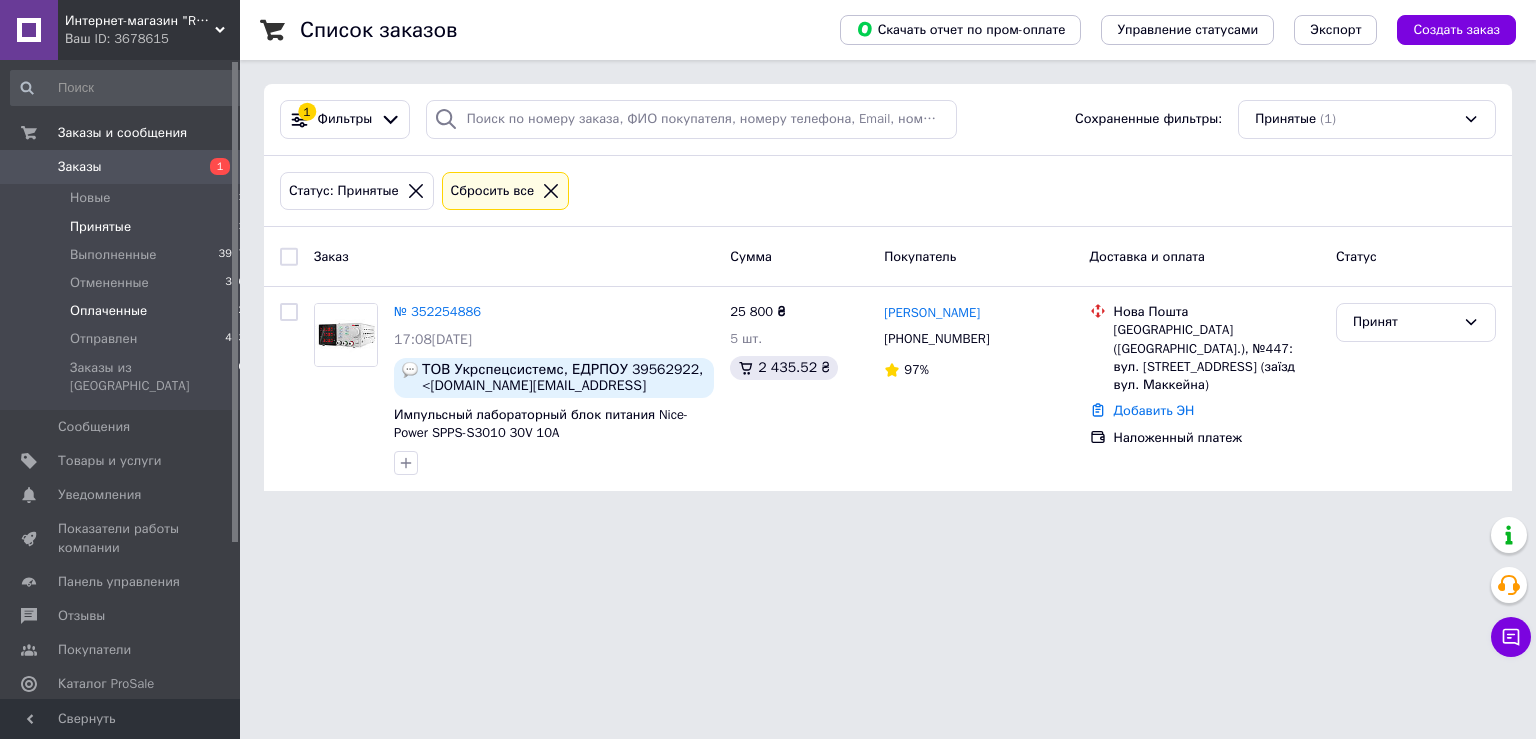 click on "Оплаченные 2" at bounding box center [128, 311] 